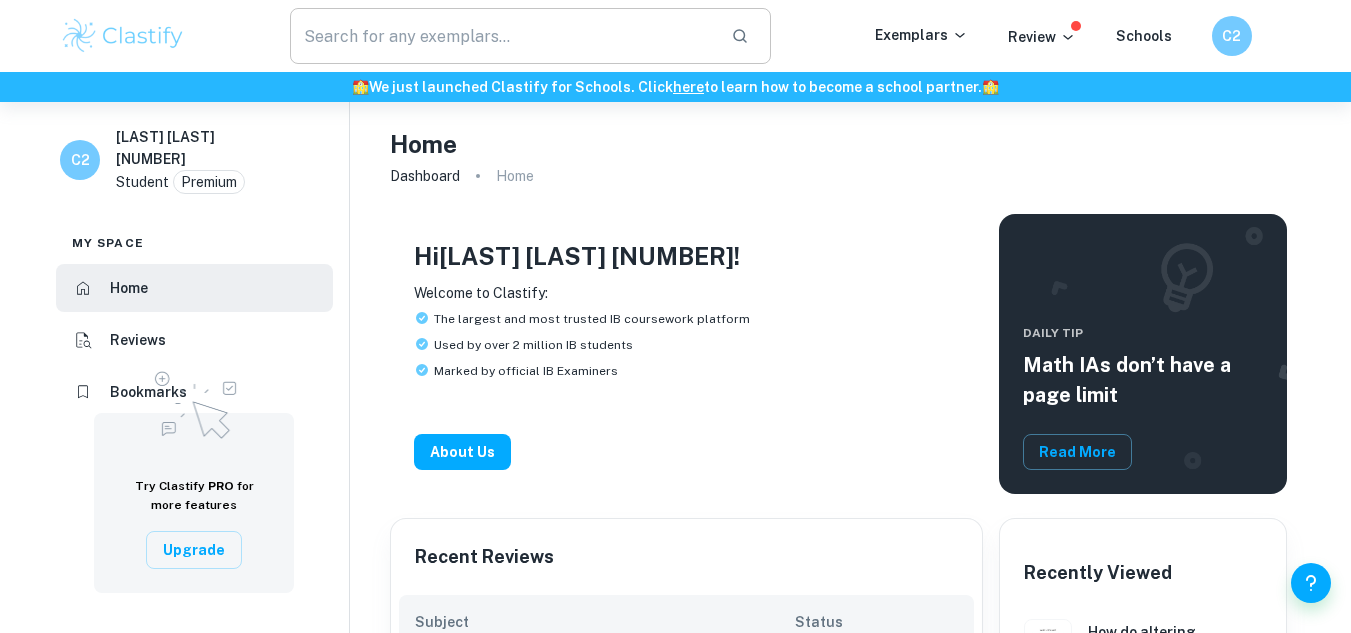 scroll, scrollTop: 0, scrollLeft: 0, axis: both 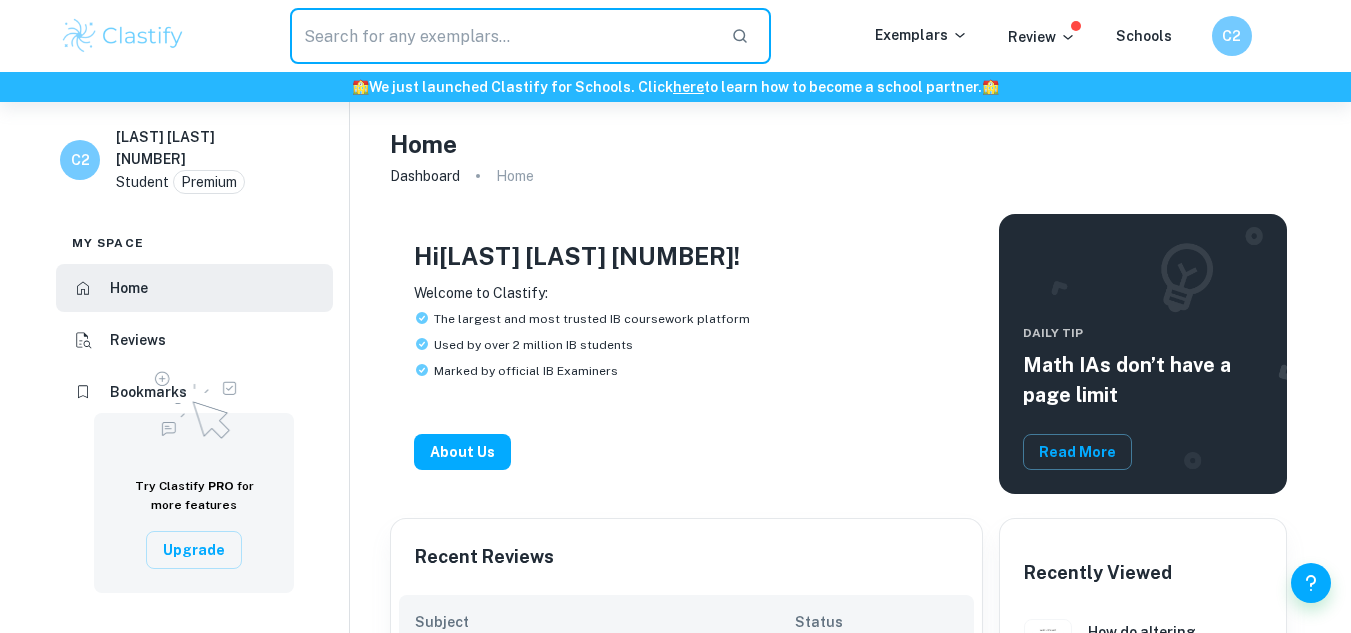 click at bounding box center (503, 36) 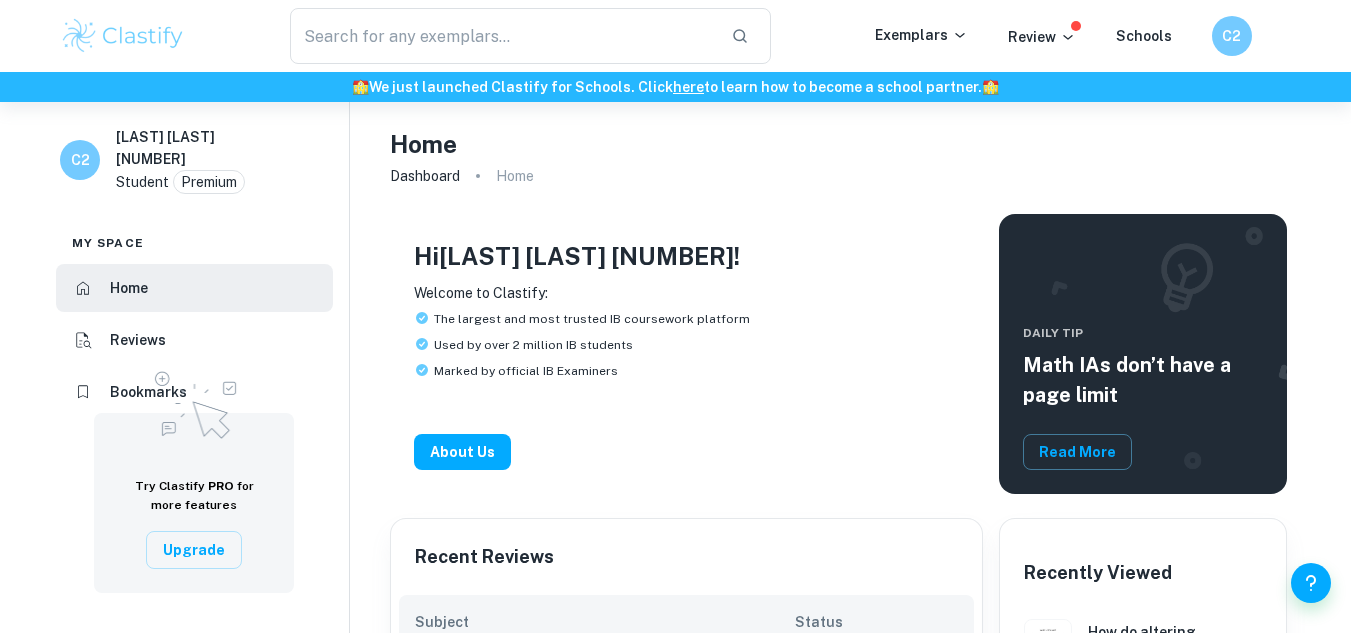 click on "Home" at bounding box center (838, 144) 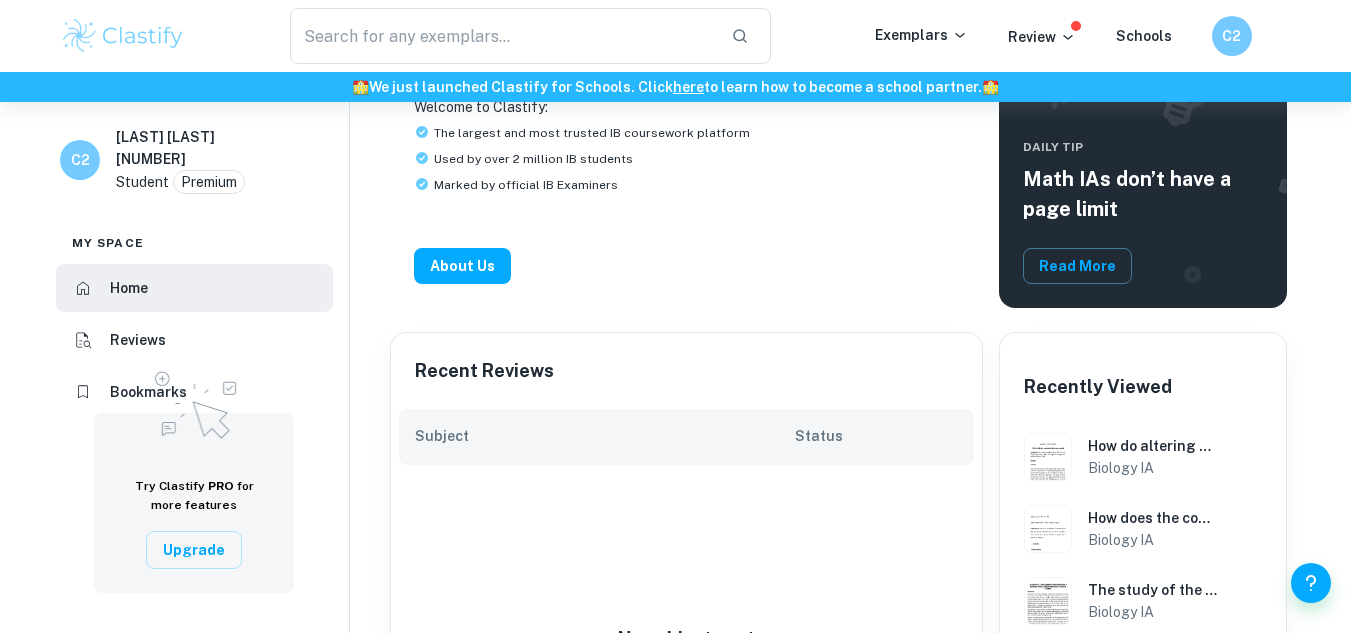 scroll, scrollTop: 0, scrollLeft: 0, axis: both 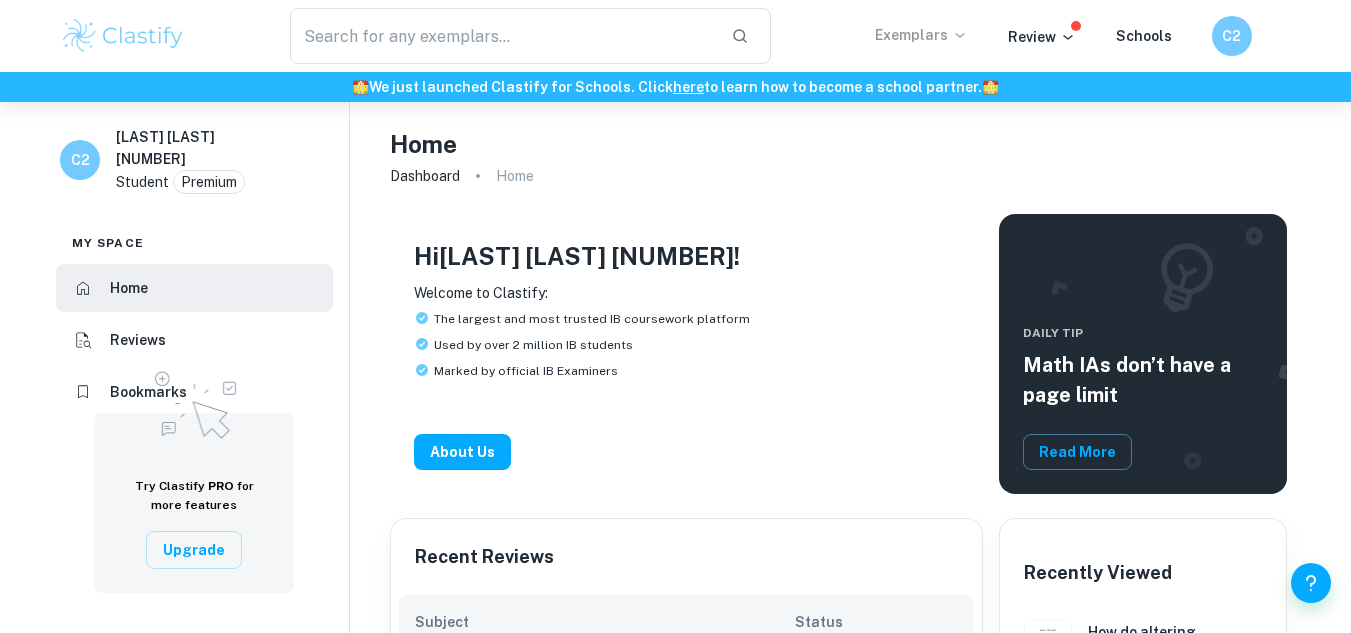 click on "Exemplars" at bounding box center [921, 35] 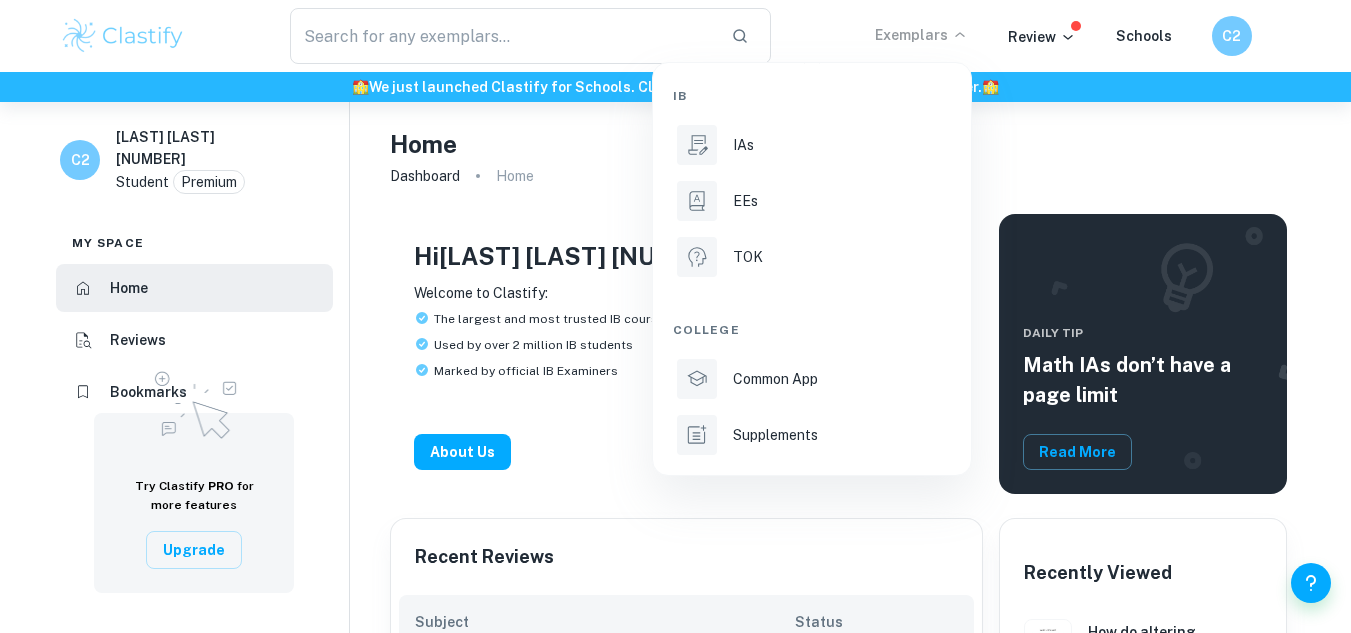 click at bounding box center [675, 316] 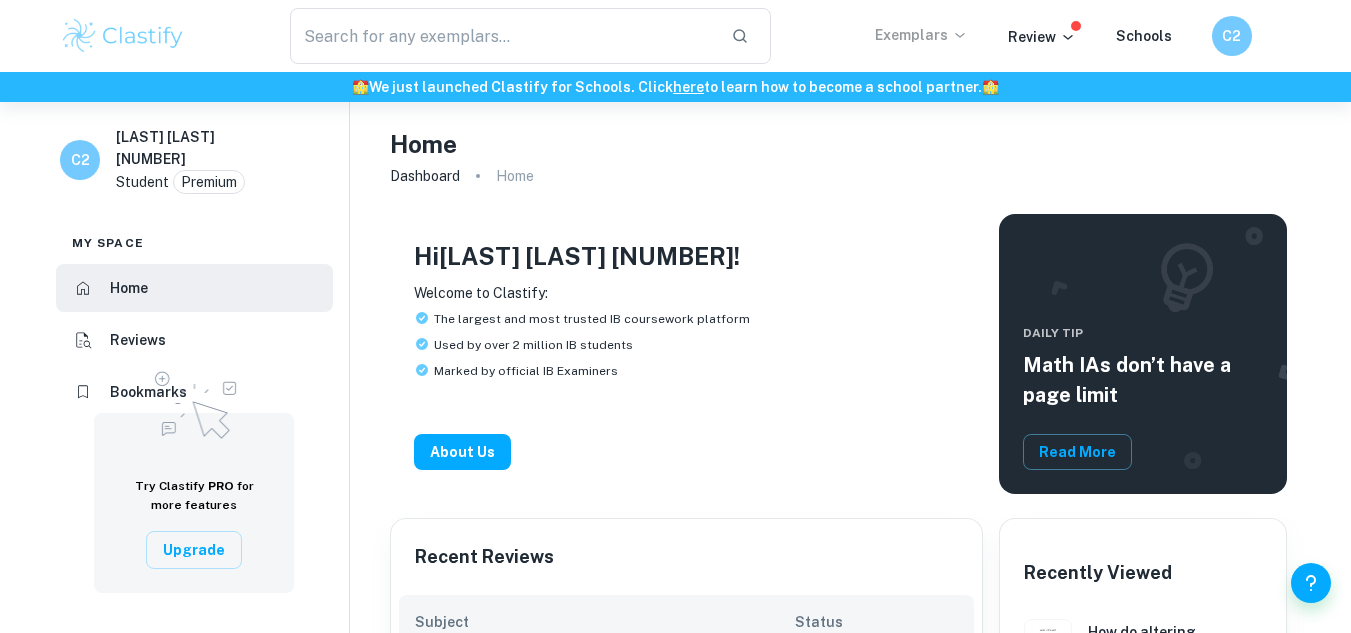 click on "Exemplars" at bounding box center (921, 35) 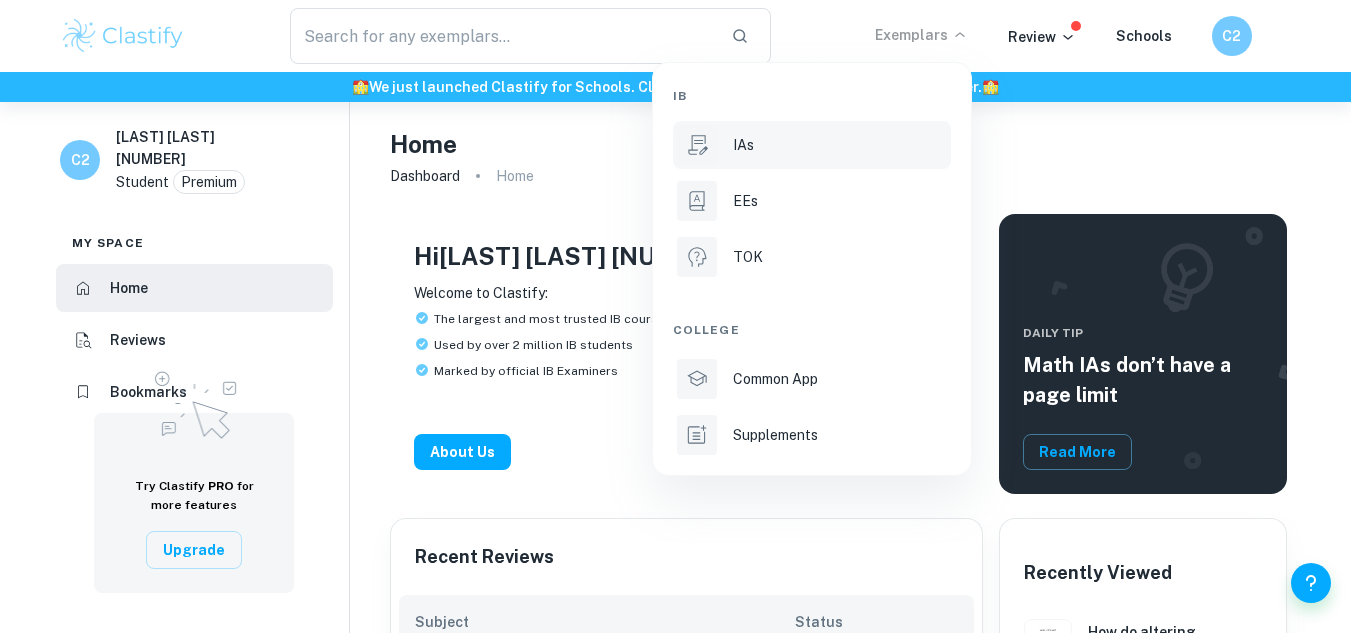 click on "IAs" at bounding box center [840, 145] 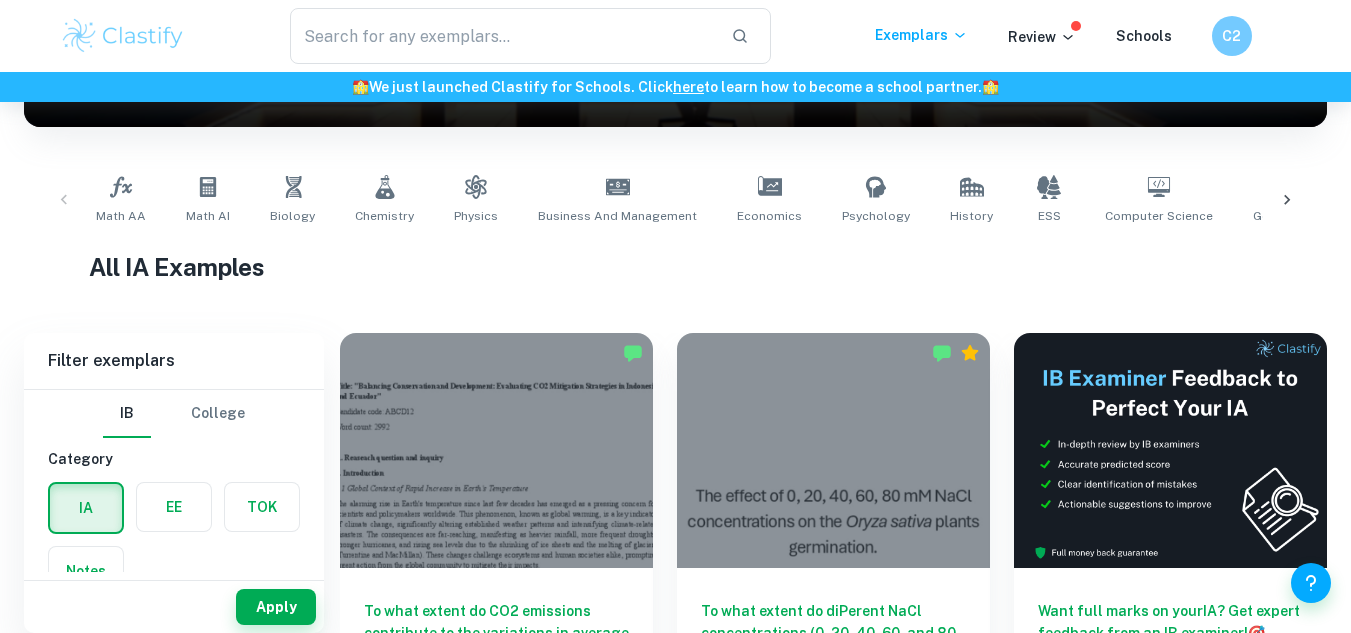 scroll, scrollTop: 340, scrollLeft: 0, axis: vertical 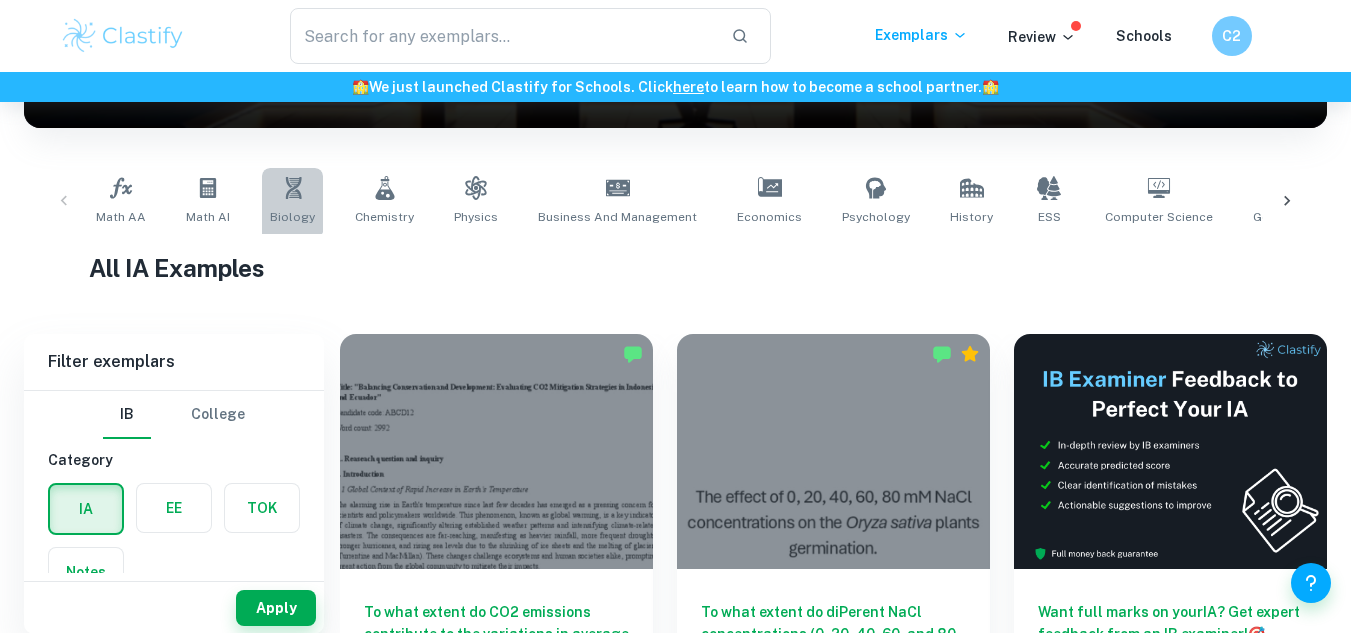 click on "Biology" at bounding box center [292, 201] 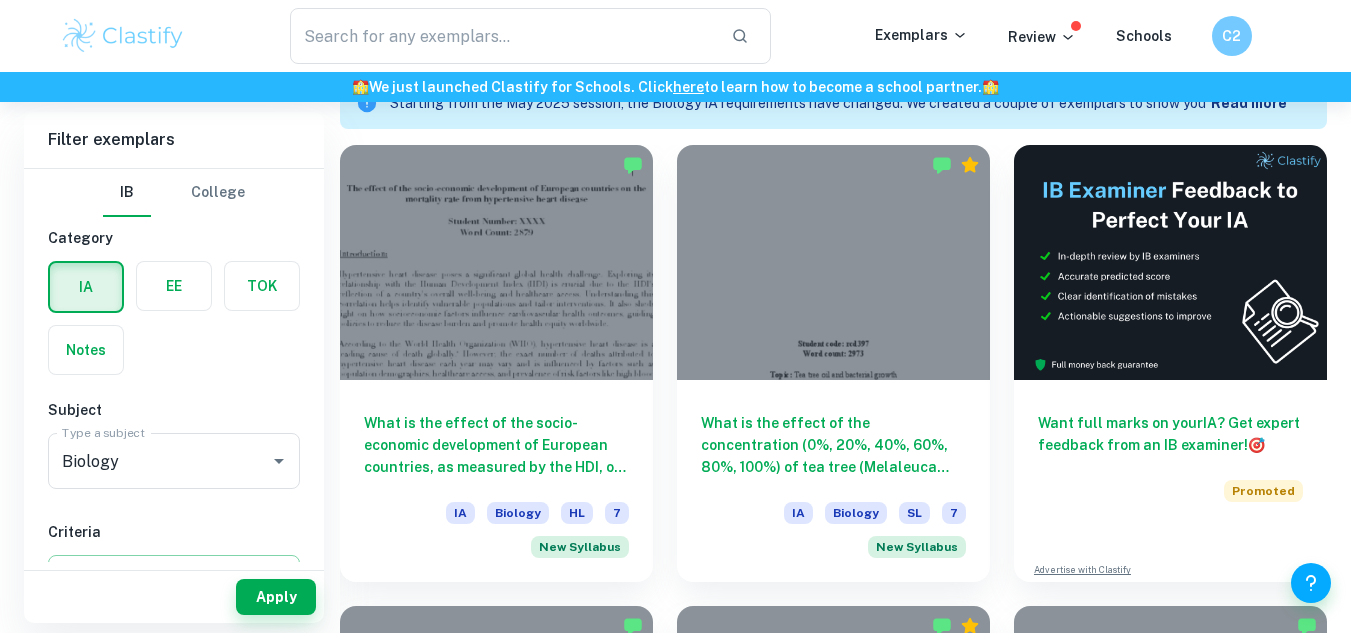 scroll, scrollTop: 599, scrollLeft: 0, axis: vertical 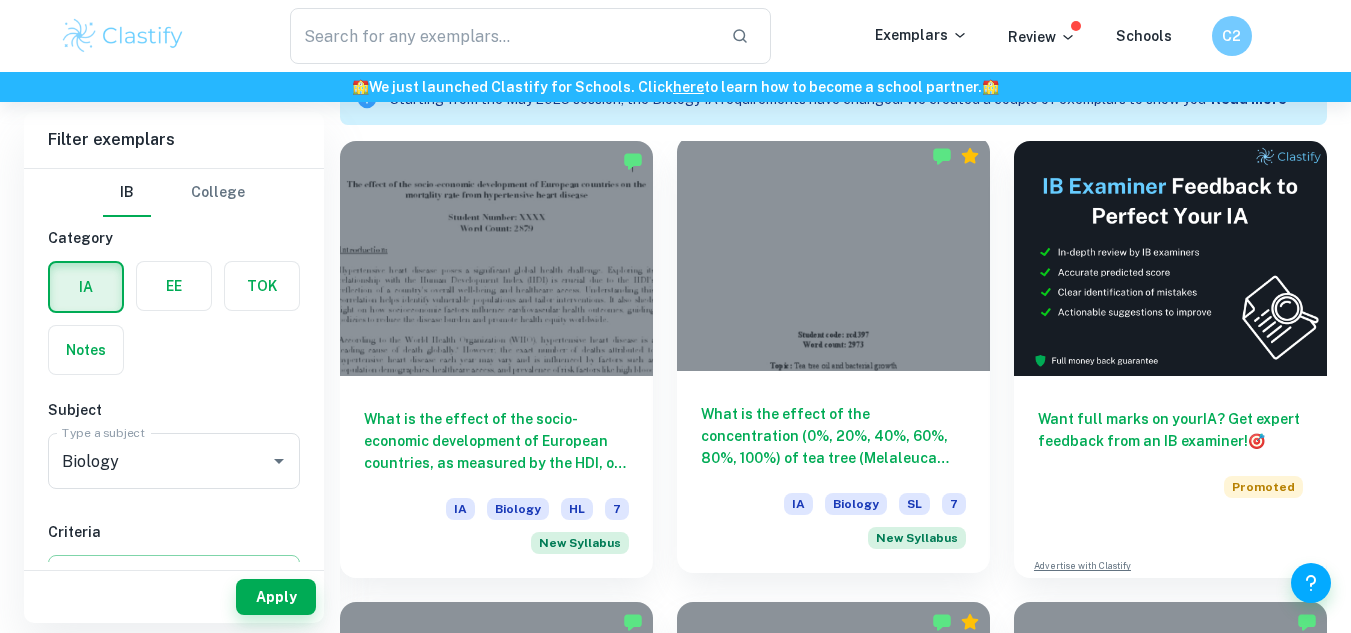 click on "What is the effect of the concentration (0%, 20%, 40%, 60%, 80%, 100%) of tea tree (Melaleuca alternifolia) oil on the growth of bacteria (non-pathogenic DH5- Alpha Escherichia coli) measured in the diameter of the inhibition zone around the paper disc?" at bounding box center [833, 436] 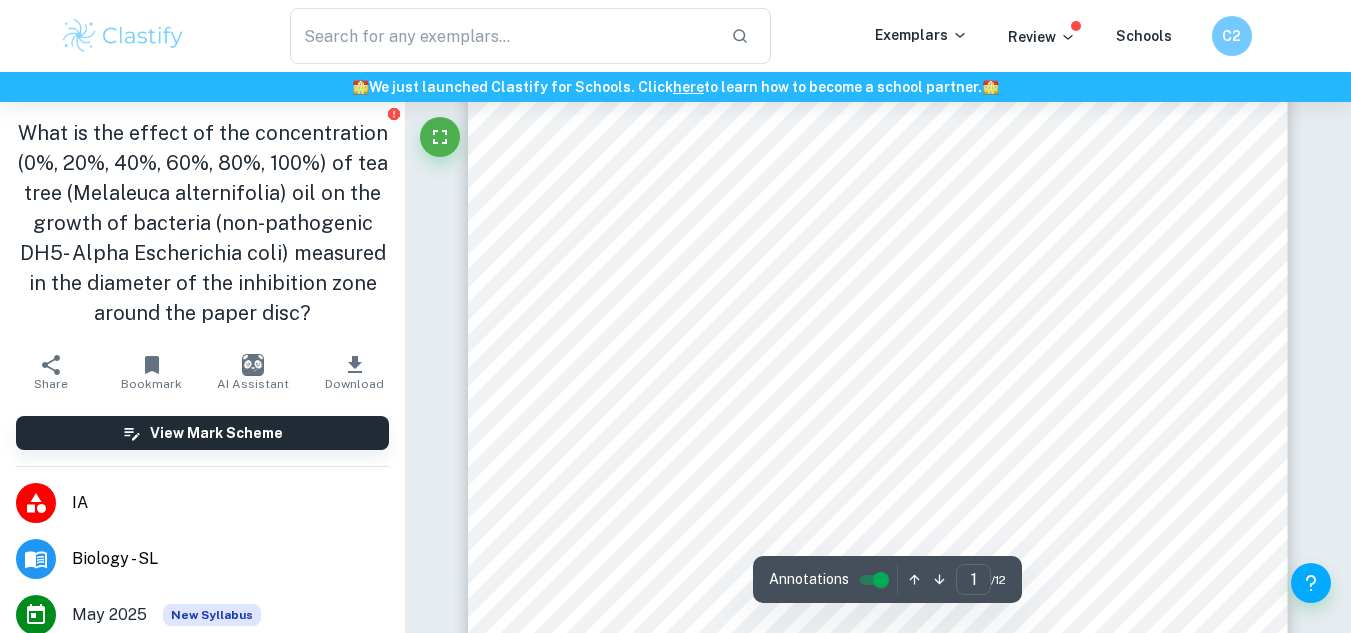 scroll, scrollTop: 382, scrollLeft: 0, axis: vertical 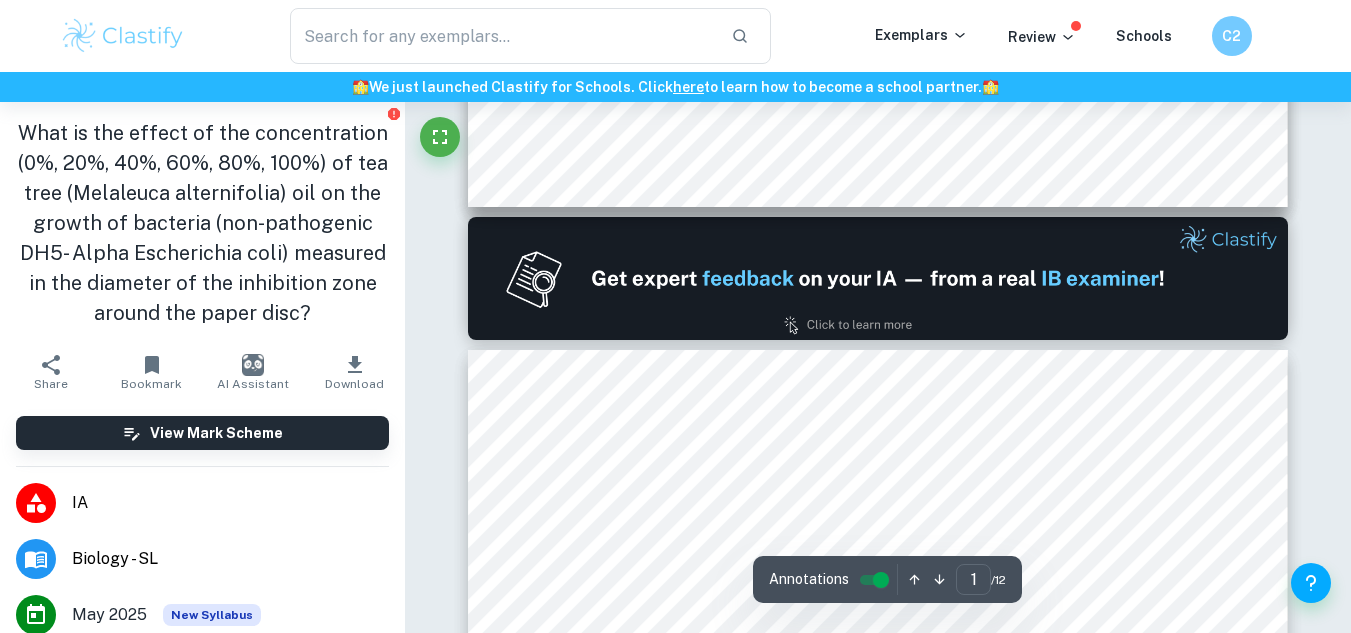 type on "2" 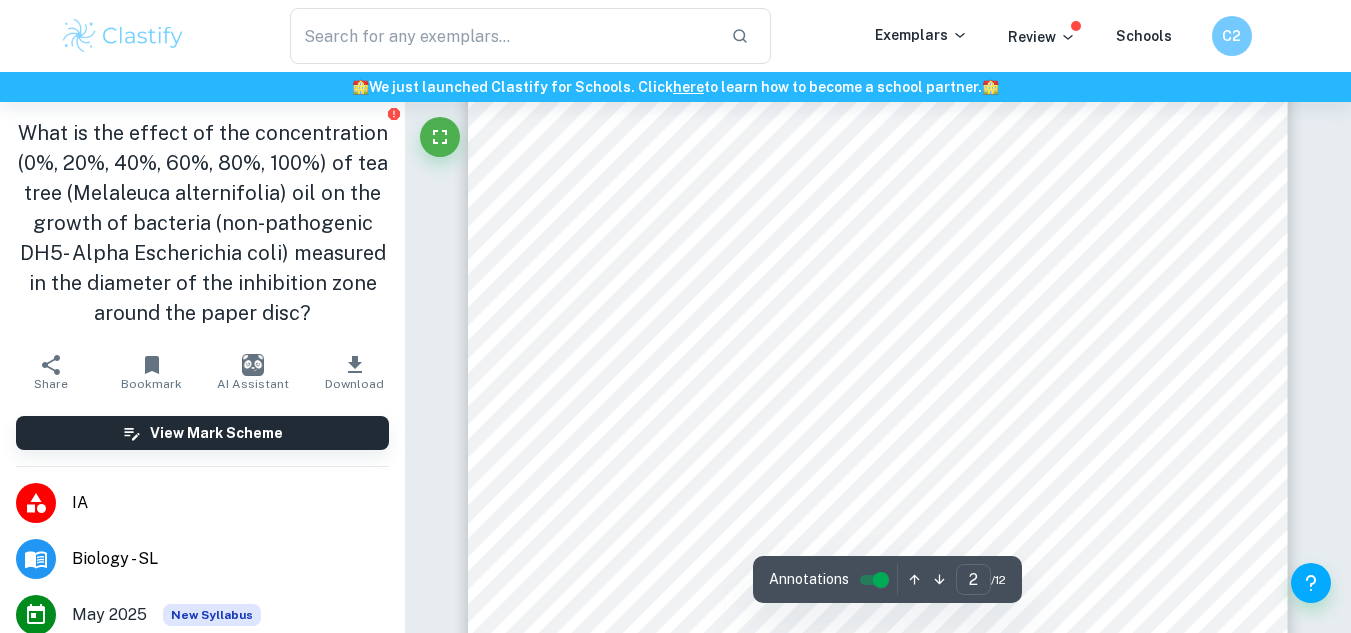 scroll, scrollTop: 1446, scrollLeft: 0, axis: vertical 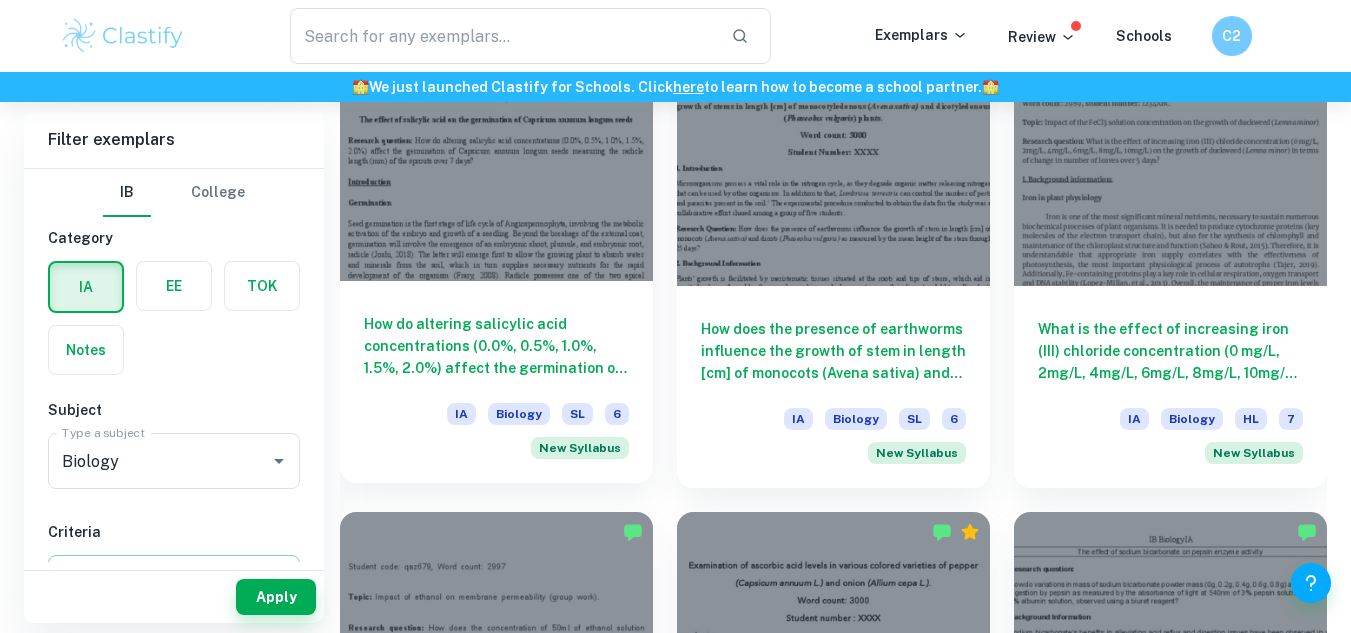click on "How do altering salicylic acid concentrations (0.0%, 0.5%, 1.0%, 1.5%, 2.0%) affect the germination of Capsicum annuum longum seeds measuring the radicle length (mm) of the sprouts over 7 days?" at bounding box center [496, 346] 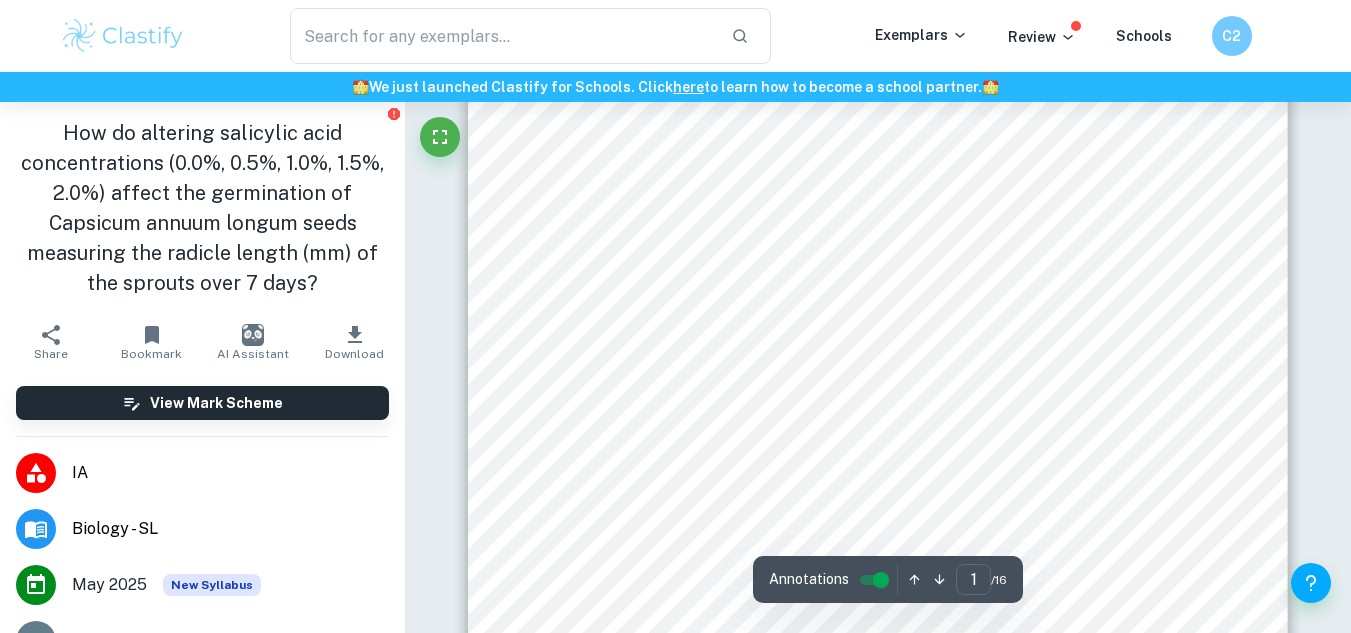 scroll, scrollTop: 0, scrollLeft: 0, axis: both 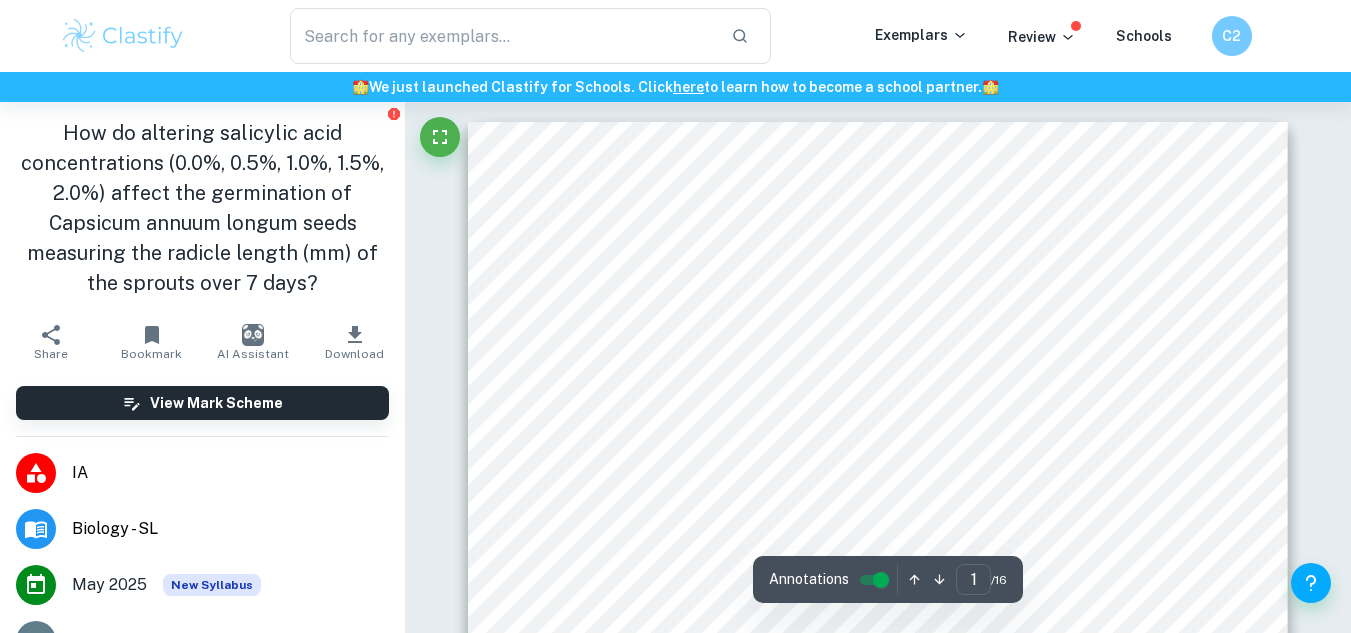 drag, startPoint x: 569, startPoint y: 274, endPoint x: 680, endPoint y: 287, distance: 111.75867 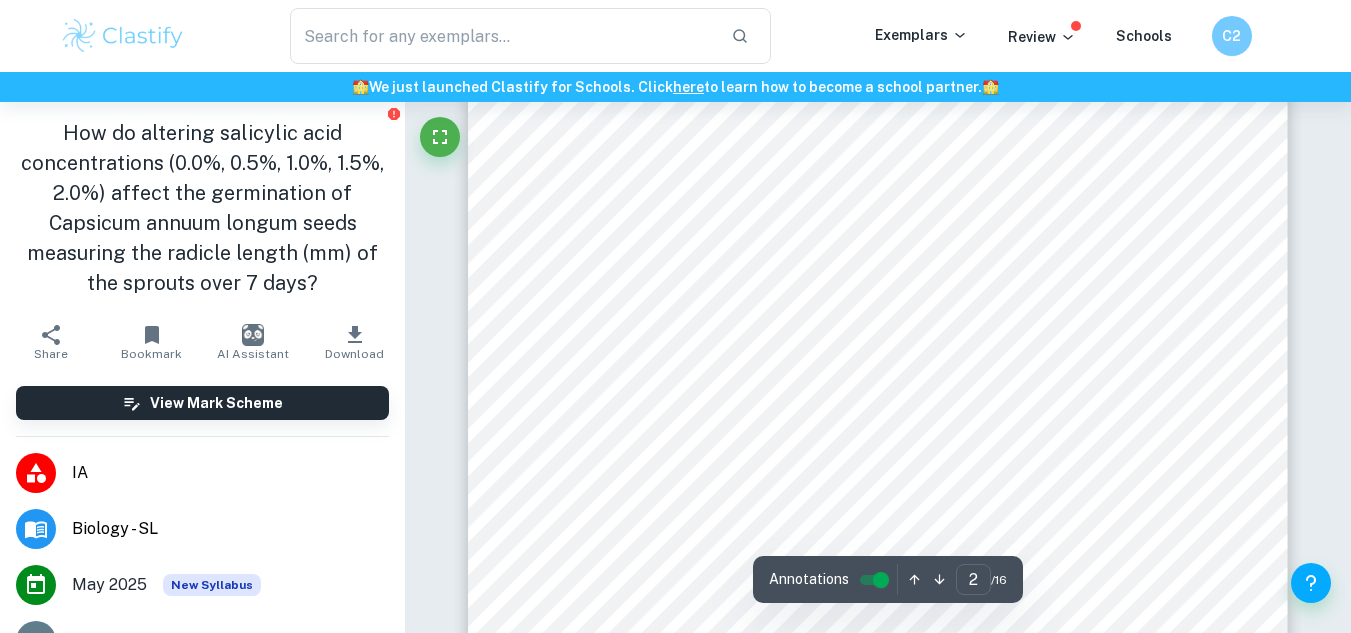 scroll, scrollTop: 1374, scrollLeft: 0, axis: vertical 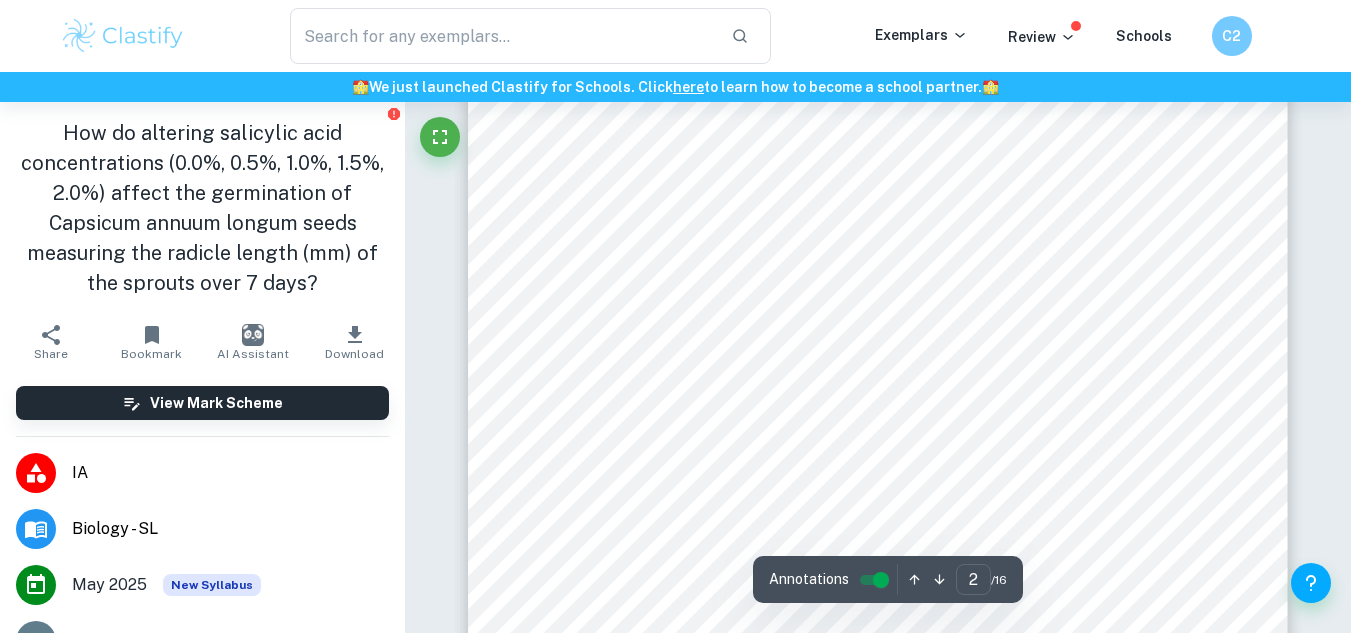 click on "Capsicum annuum Capsicum annuum is a flowering plant that was bred into numerous variations of the pepper vegetable, including bell and chili peppers. The seeds of some varieties are covered with capsaicin, a compound that yields them the characteristic pungent taste. It is believed that this molecule might have evolved as a mechanism protecting from predation or as an antifungal agent (Idtools, [YEAR]). Although the species originated from Central and South America, it is now grown globally and is an important crop for food and spices production. An optimal temperature for its growth is determined to stand between 21 and 27 degrees Celsius (Whitlock, [YEAR]). Methodology Variables Independent variable: Concentration of salicylic acid (0.0, 0.5, 1.0, 1.5, 2.0%) The seeds were incubated at increasing concentrations of salicylic acid. 5 intervals were selected to allow for accurate monitoring of the effect of salicylic acid on growth, with 0.0% when this critical value was exceeded. Dependent   variable:     of" at bounding box center [878, 627] 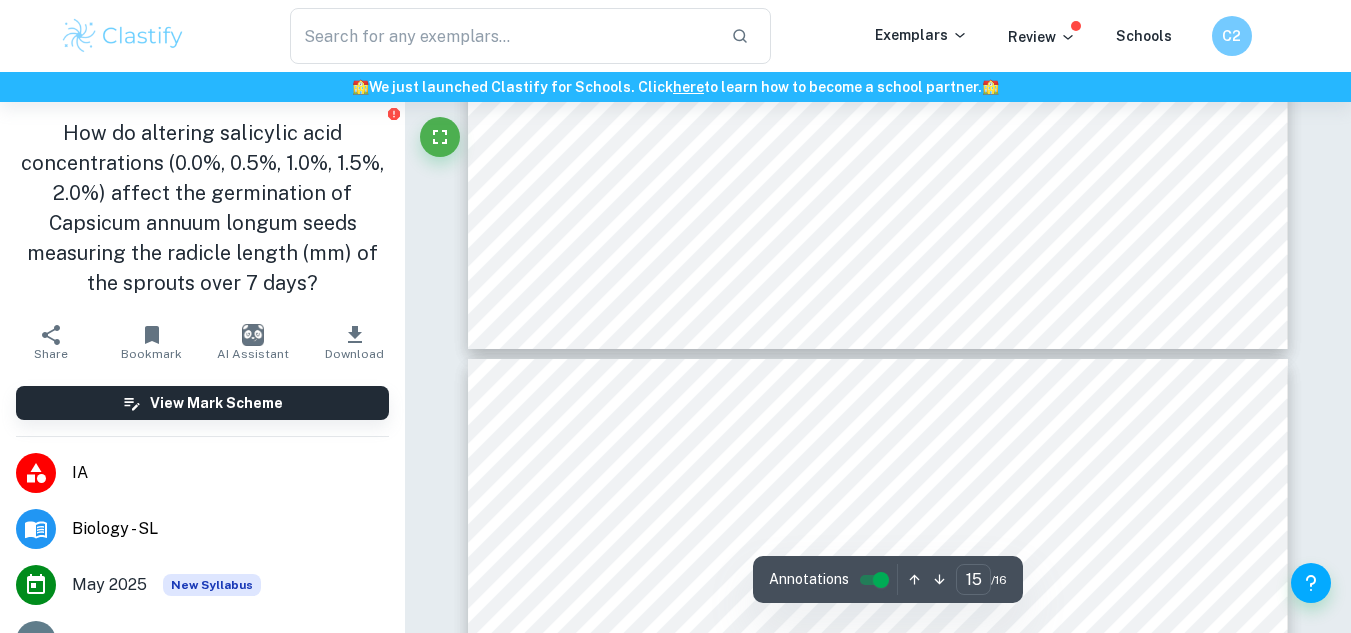type on "14" 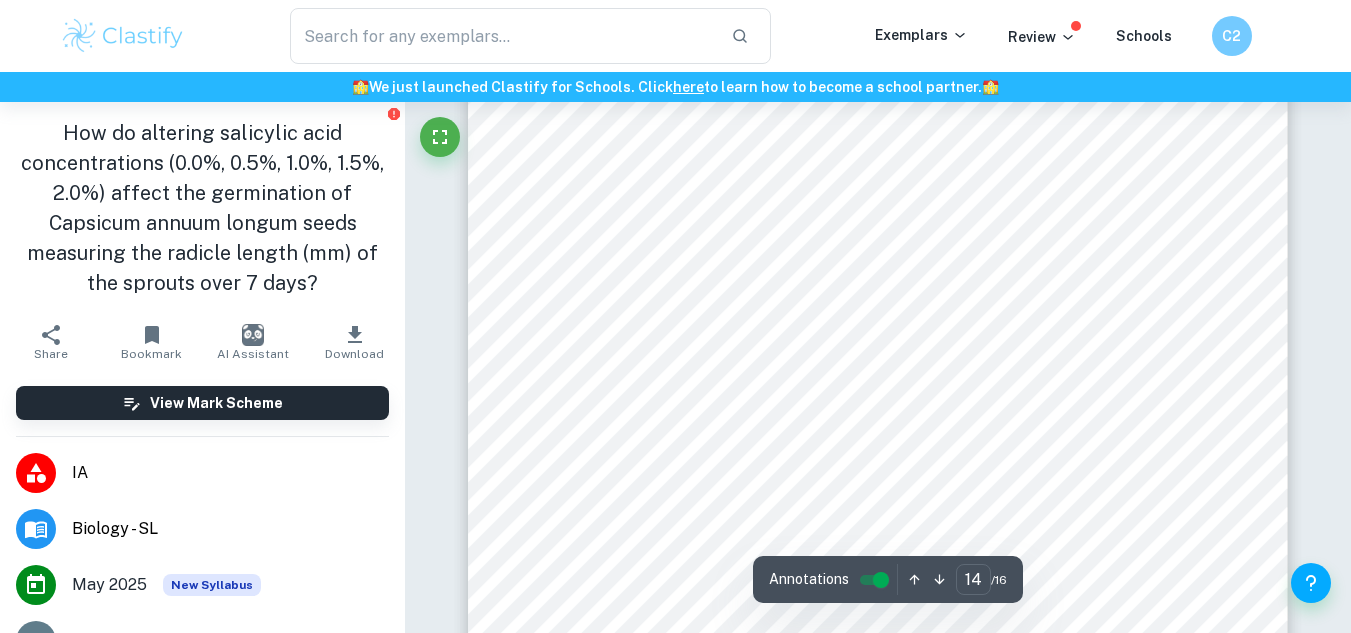 scroll, scrollTop: 15709, scrollLeft: 0, axis: vertical 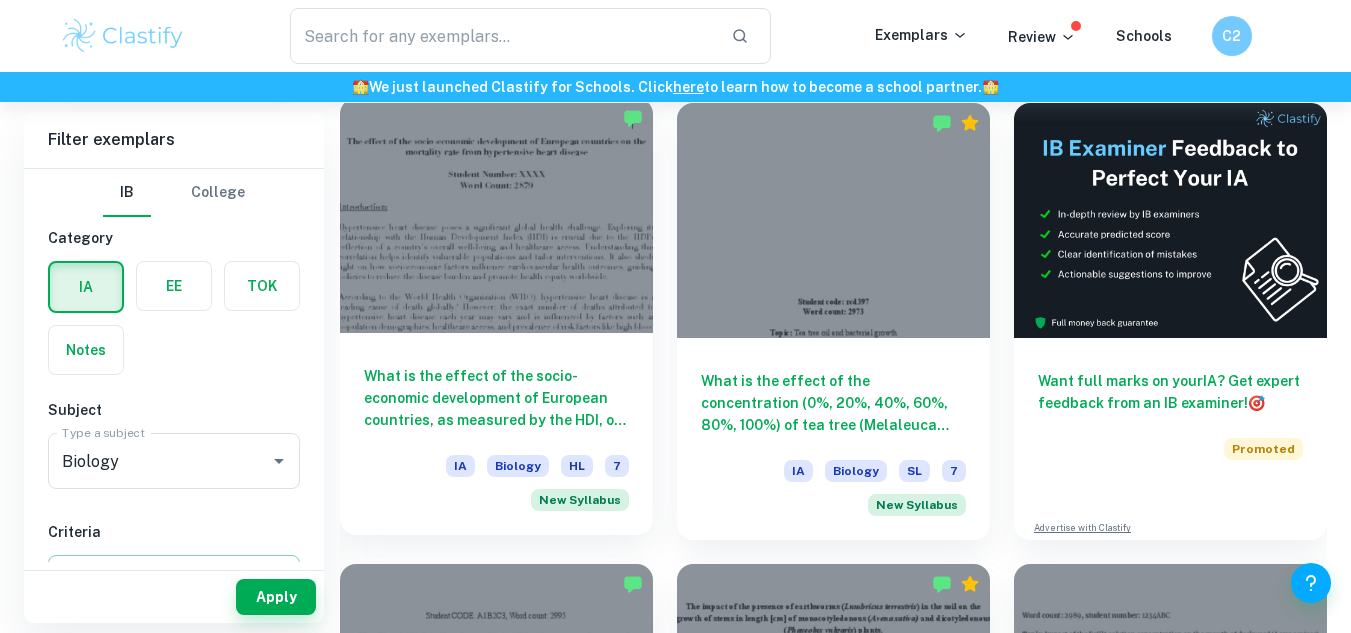 click at bounding box center [496, 215] 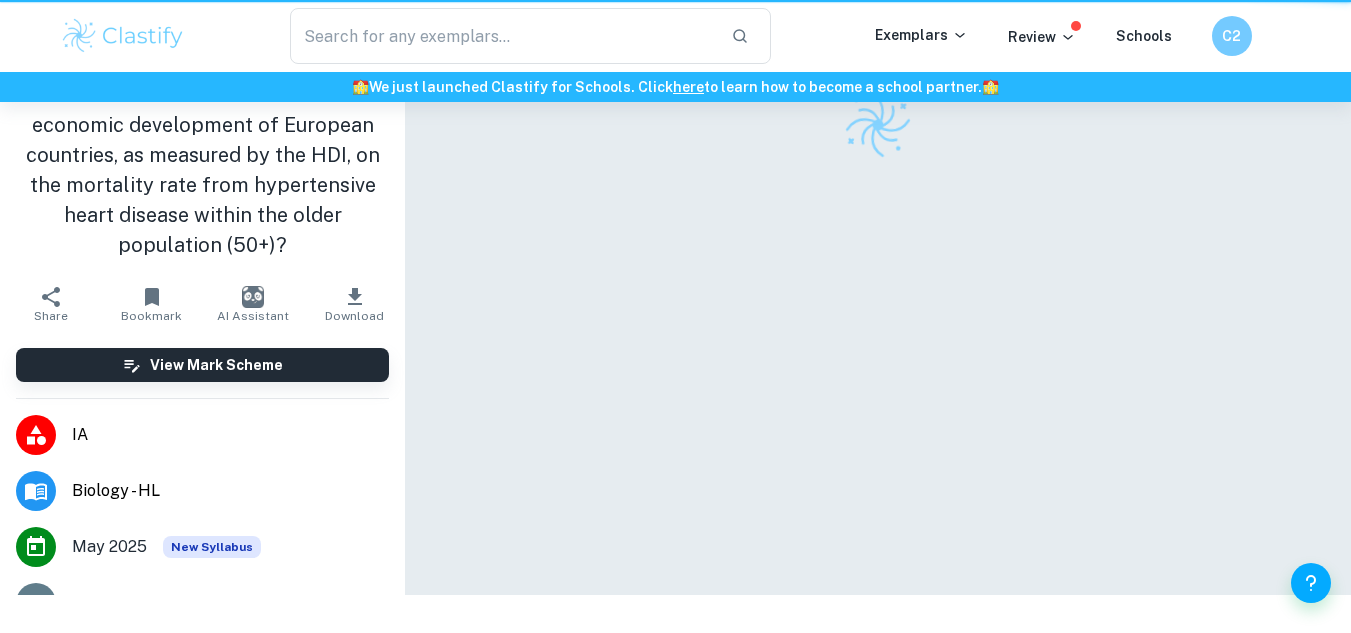 scroll, scrollTop: 0, scrollLeft: 0, axis: both 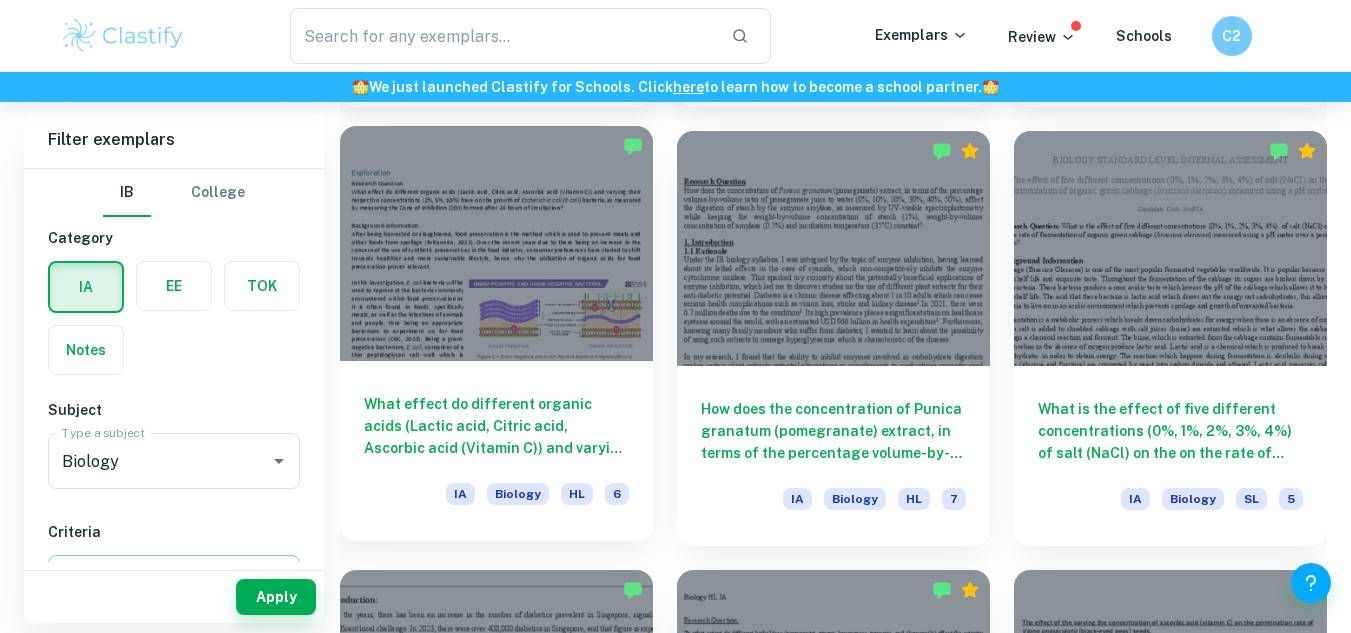 click on "What effect do different organic acids (Lactic acid, Citric acid, Ascorbic acid (Vitamin C)) and varying their respective concentrations (2%, 5%, 10%) have on the growth of Escherichia coli (E.coli) bacteria, as measured by measuring the Zone of Inhibition (ZOI) formed after 24 hours of incubation?" at bounding box center [496, 426] 